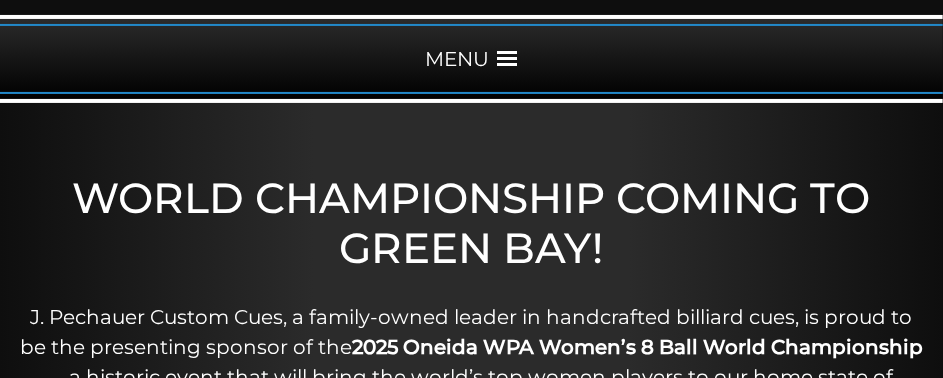 scroll, scrollTop: 247, scrollLeft: 0, axis: vertical 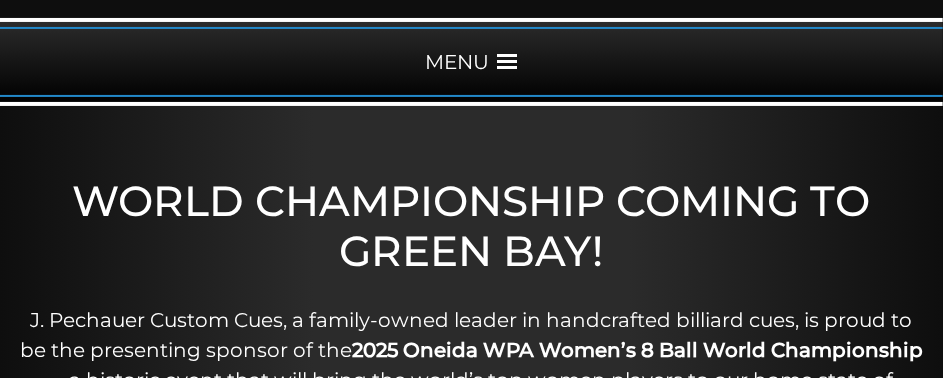 click at bounding box center (508, 62) 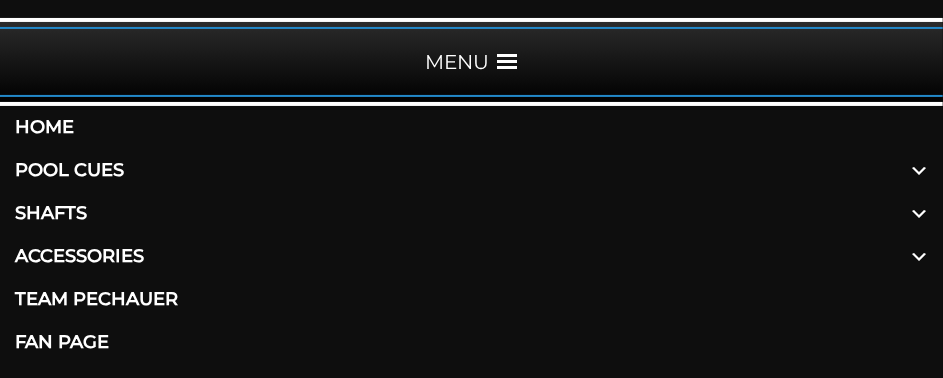 click on "Pool Cues" at bounding box center [471, 170] 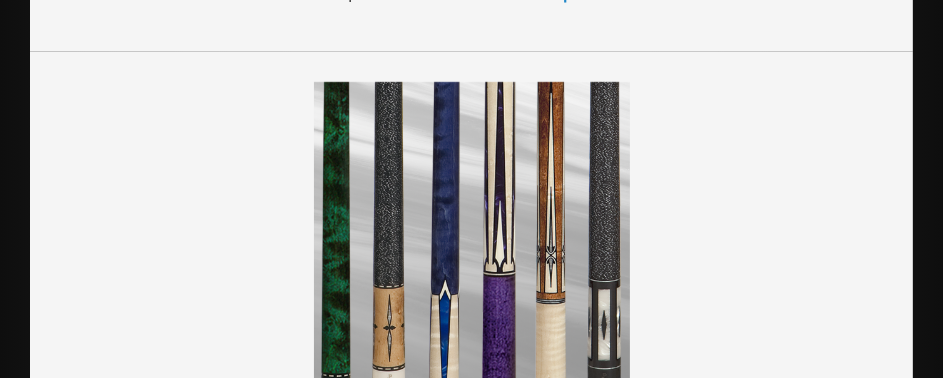scroll, scrollTop: 1549, scrollLeft: 0, axis: vertical 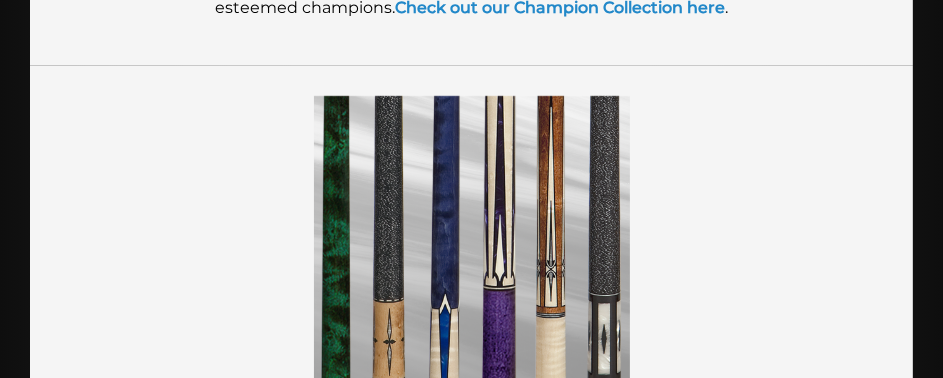click at bounding box center (472, 253) 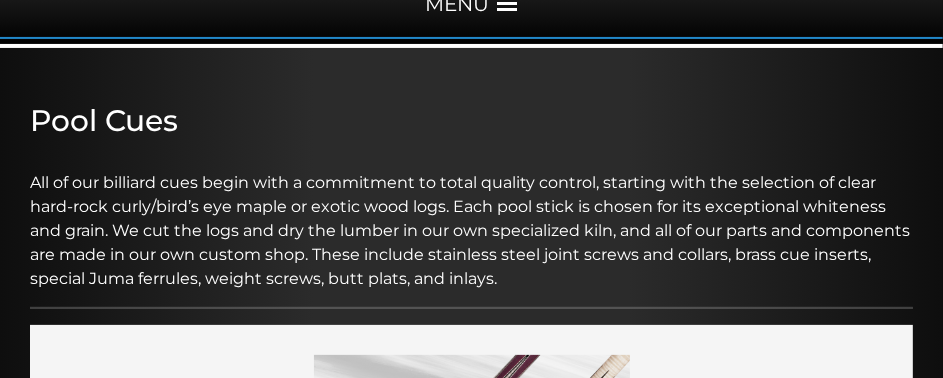 scroll, scrollTop: 0, scrollLeft: 0, axis: both 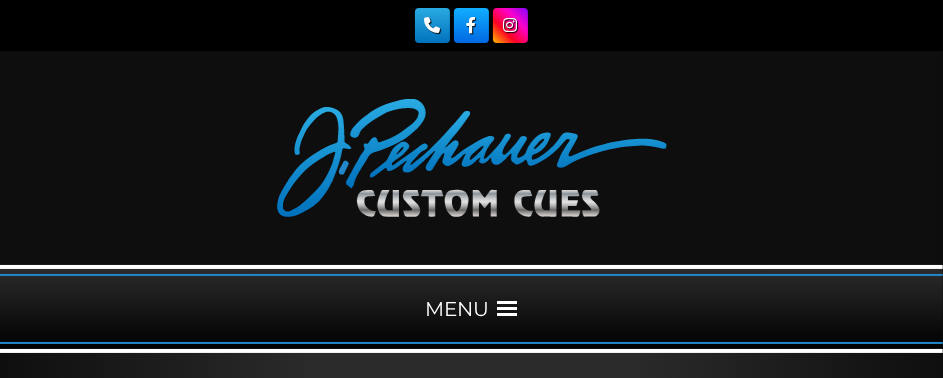 click at bounding box center [508, 309] 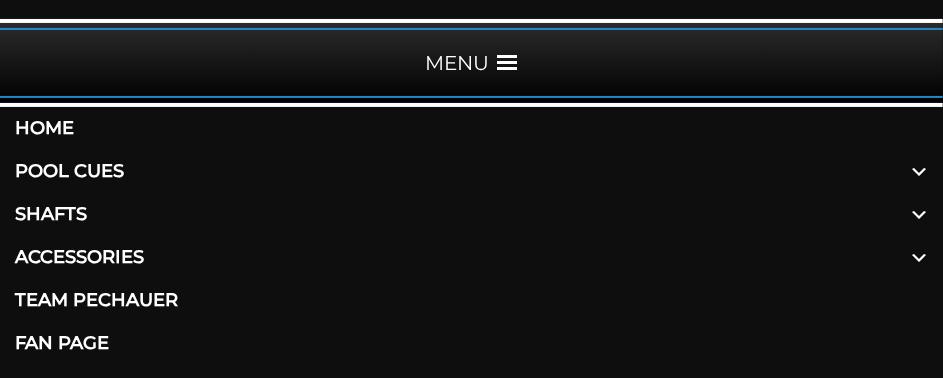 scroll, scrollTop: 247, scrollLeft: 0, axis: vertical 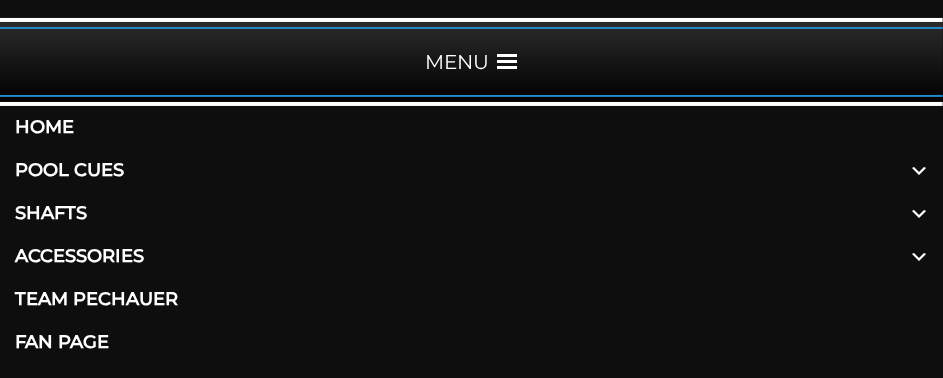 click at bounding box center (919, 170) 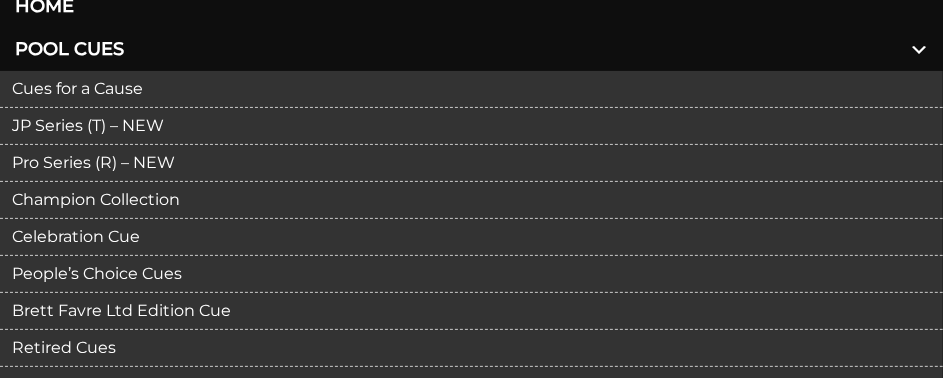 scroll, scrollTop: 370, scrollLeft: 0, axis: vertical 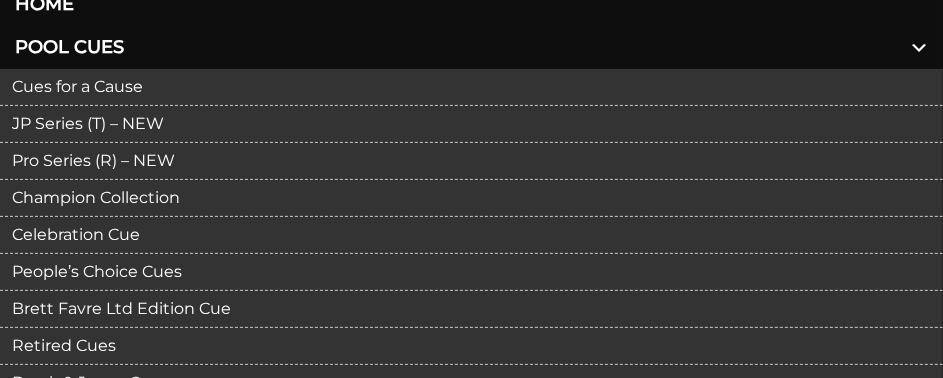 click on "JP Series (T) – NEW" at bounding box center (471, 124) 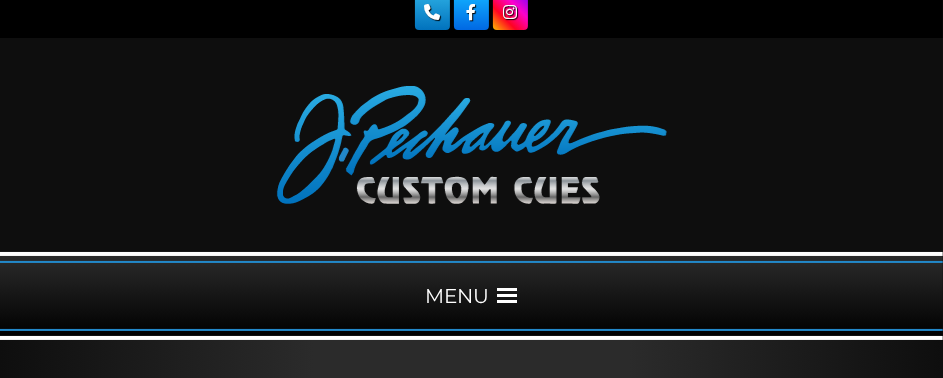 scroll, scrollTop: 0, scrollLeft: 0, axis: both 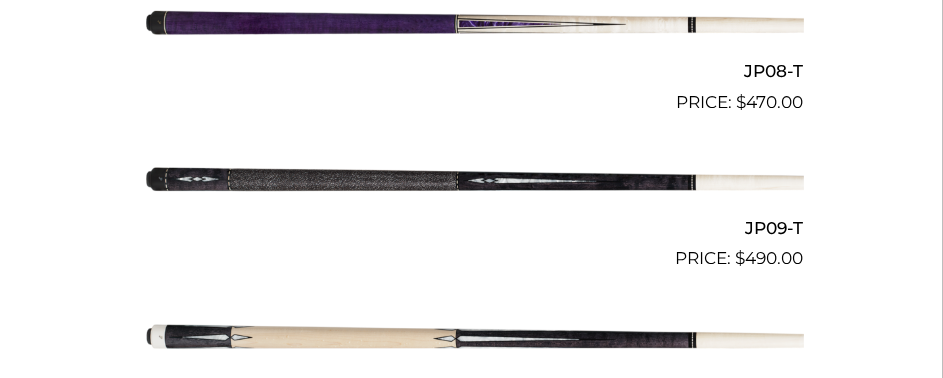 click at bounding box center (472, 179) 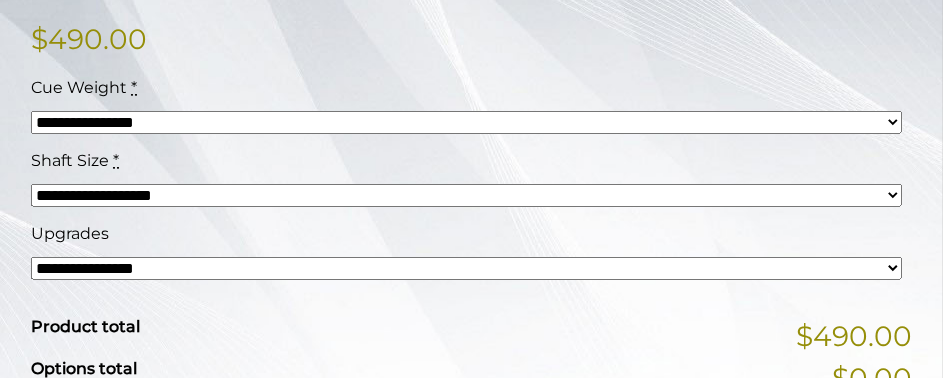 scroll, scrollTop: 620, scrollLeft: 0, axis: vertical 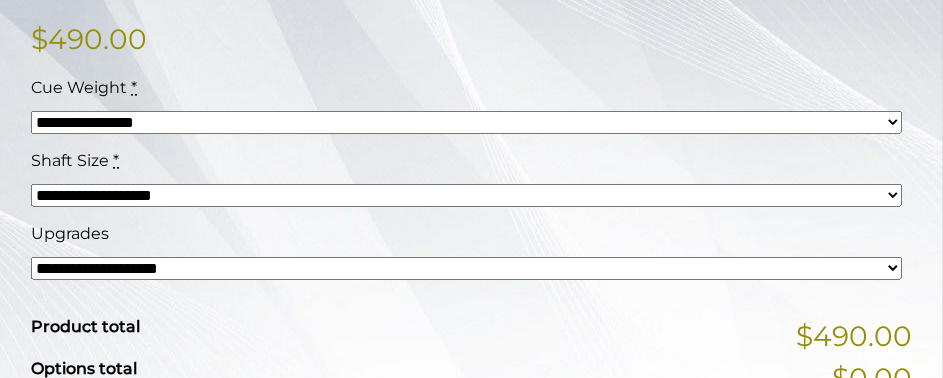click on "**********" at bounding box center [466, 268] 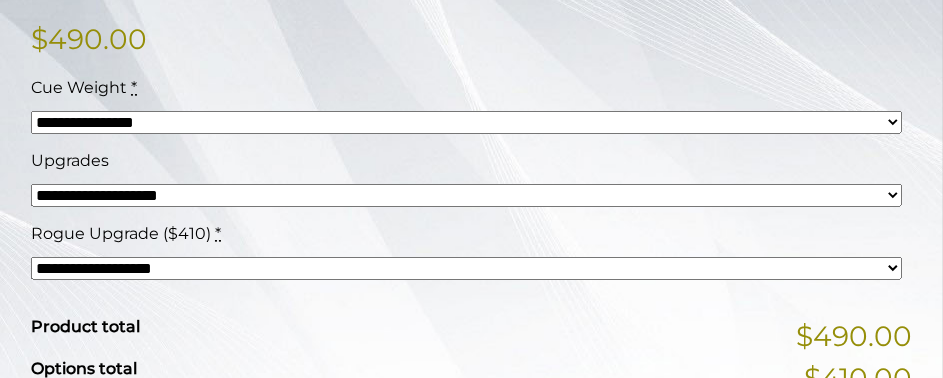 click on "**********" at bounding box center (466, 195) 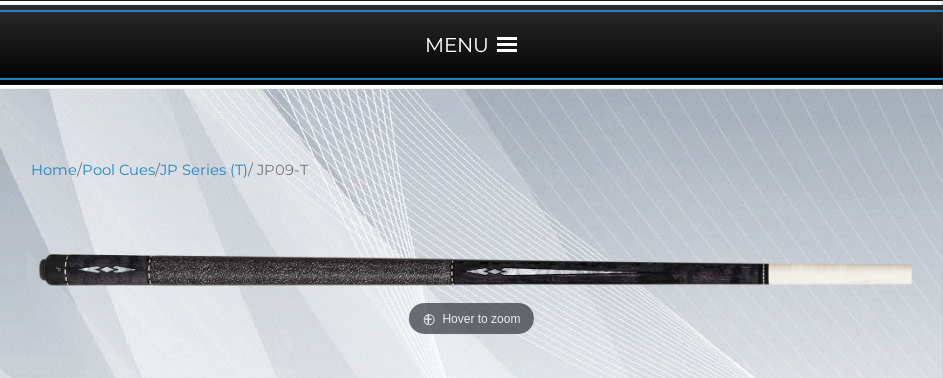 scroll, scrollTop: 279, scrollLeft: 0, axis: vertical 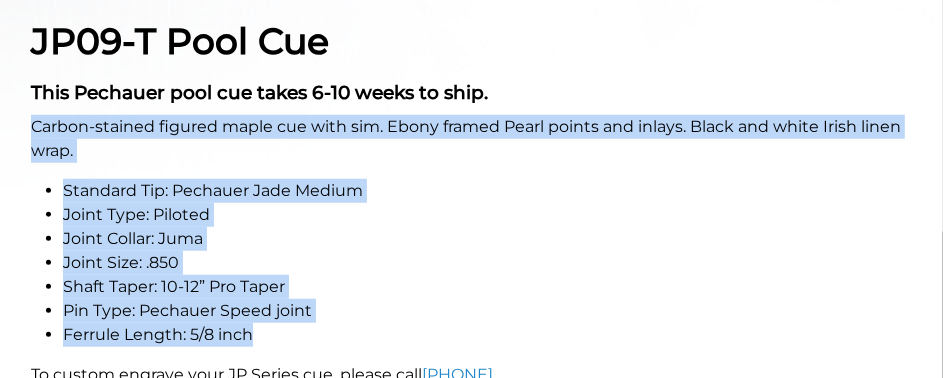 drag, startPoint x: 32, startPoint y: 122, endPoint x: 510, endPoint y: 328, distance: 520.49976 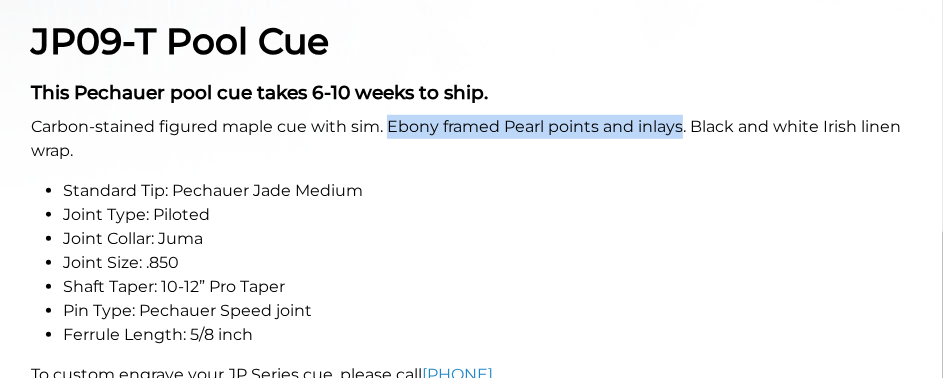 drag, startPoint x: 681, startPoint y: 123, endPoint x: 390, endPoint y: 125, distance: 291.00687 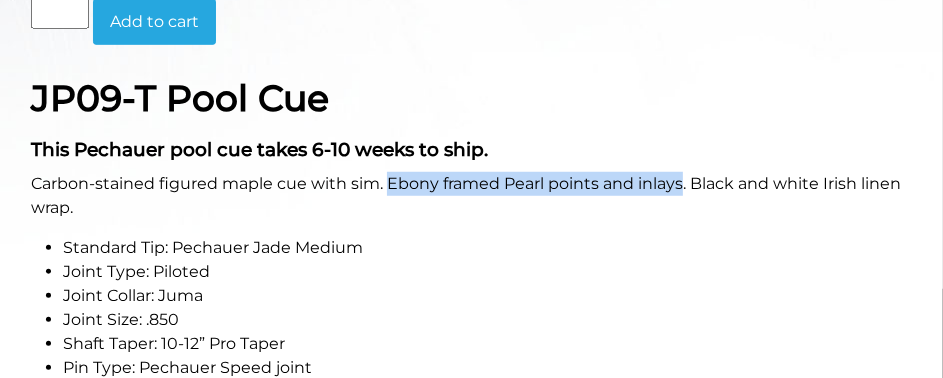 scroll, scrollTop: 1066, scrollLeft: 0, axis: vertical 